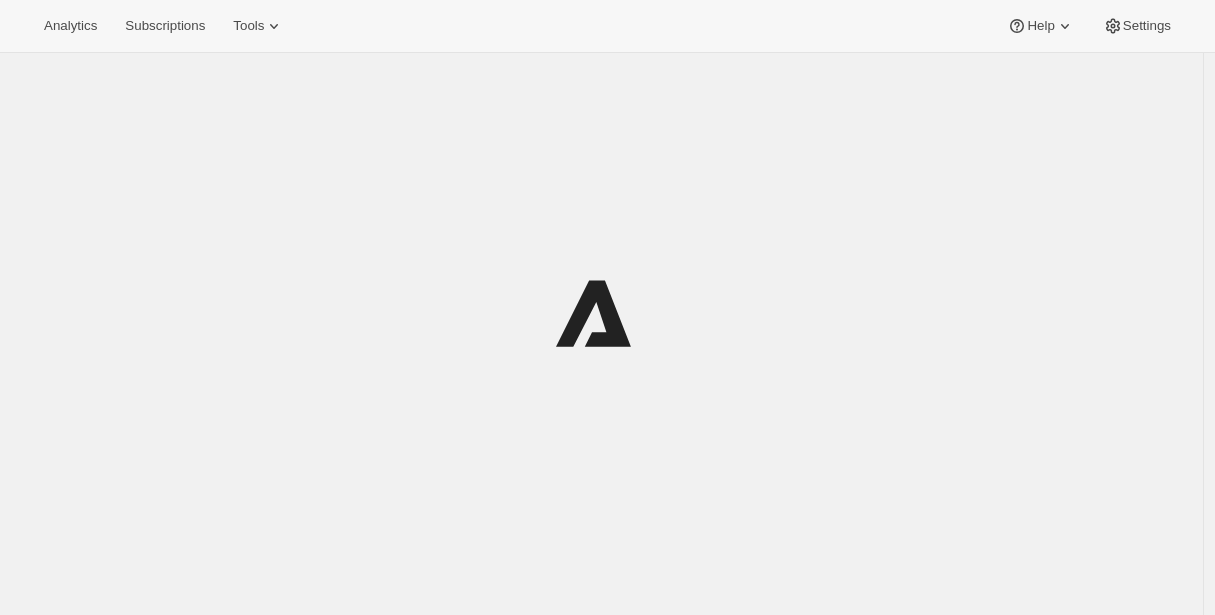 scroll, scrollTop: 0, scrollLeft: 0, axis: both 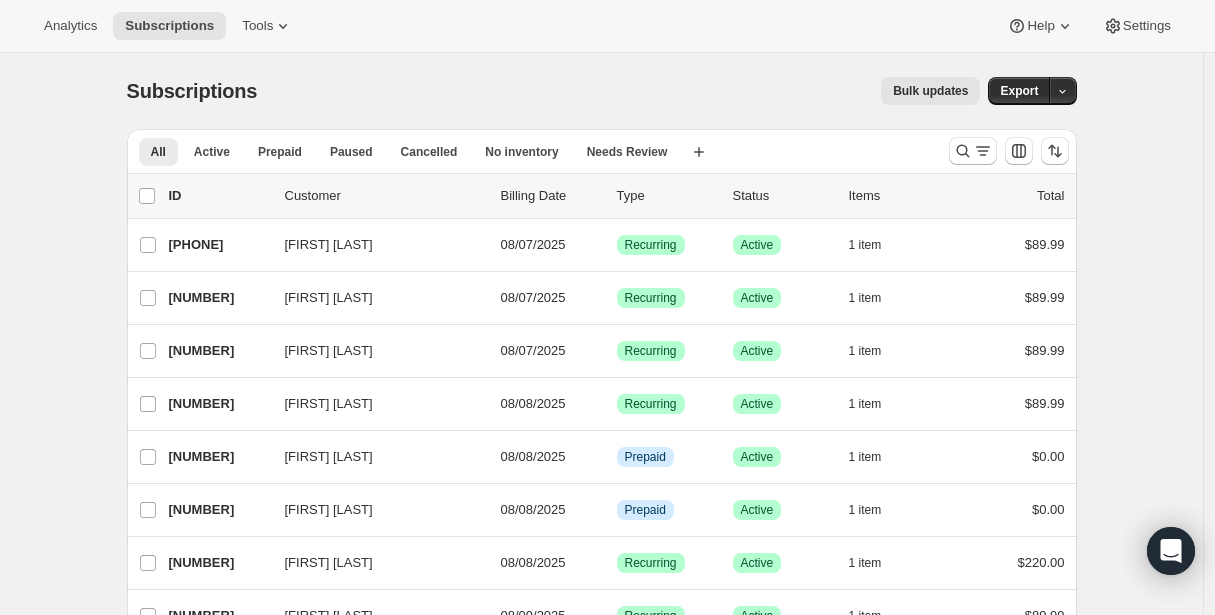 click on "Subscriptions. This page is ready Subscriptions Bulk updates More actions Bulk updates Export All Active Prepaid Paused Cancelled No inventory Needs Review More views All Active Prepaid Paused Cancelled No inventory Needs Review More views Create new view 0 selected Update next billing date Change status Showing 51 subscriptions Select all 51 subscriptions Showing 51 subscriptions Select Select all 51 subscriptions 0 selected list header ID Customer Billing Date Type Status Items Total [NAME] [NUMBER] [NAME] [MM]/[DD]/[YEAR] Success Recurring Success Active 1   item $89.99 [NAME] [NUMBER] [NAME] [MM]/[DD]/[YEAR] Success Recurring Success Active 1   item $89.99 [NAME] [NUMBER] [NAME] [MM]/[DD]/[YEAR] Success Recurring Success Active 1   item $89.99 [NAME] [NUMBER] [NAME] [MM]/[DD]/[YEAR] Success Recurring Success Active 1   item $89.99 [NAME] [NUMBER] [NAME] [MM]/[DD]/[YEAR] Info Prepaid Success Active 1   item $0.00 [NAME] [NUMBER] 1" at bounding box center [601, 1516] 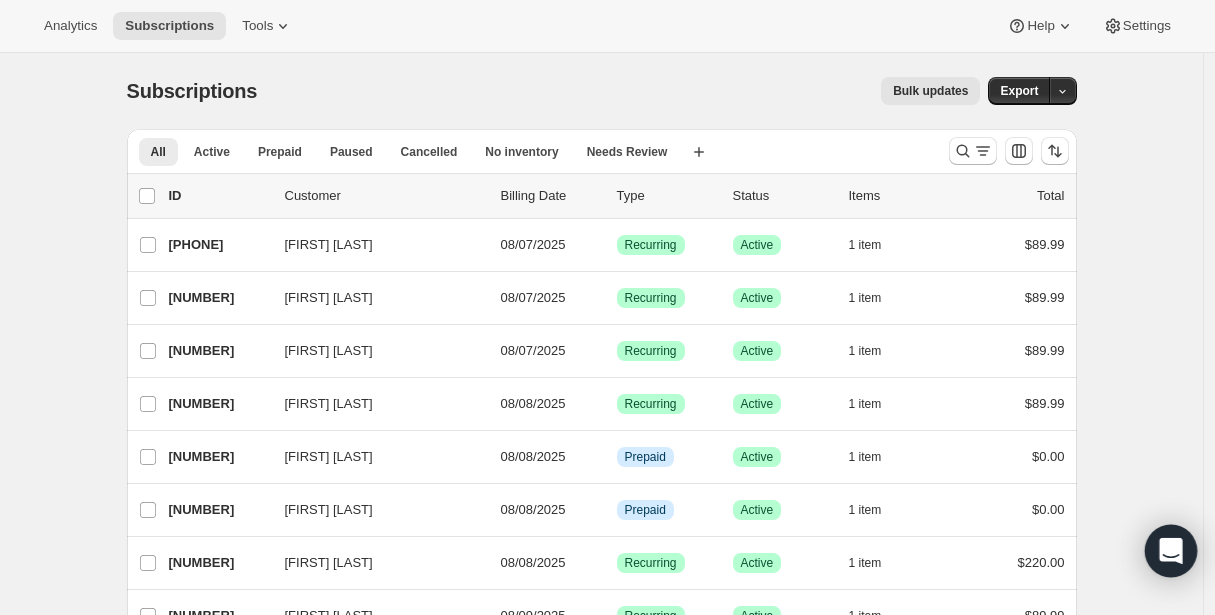 click at bounding box center [1171, 551] 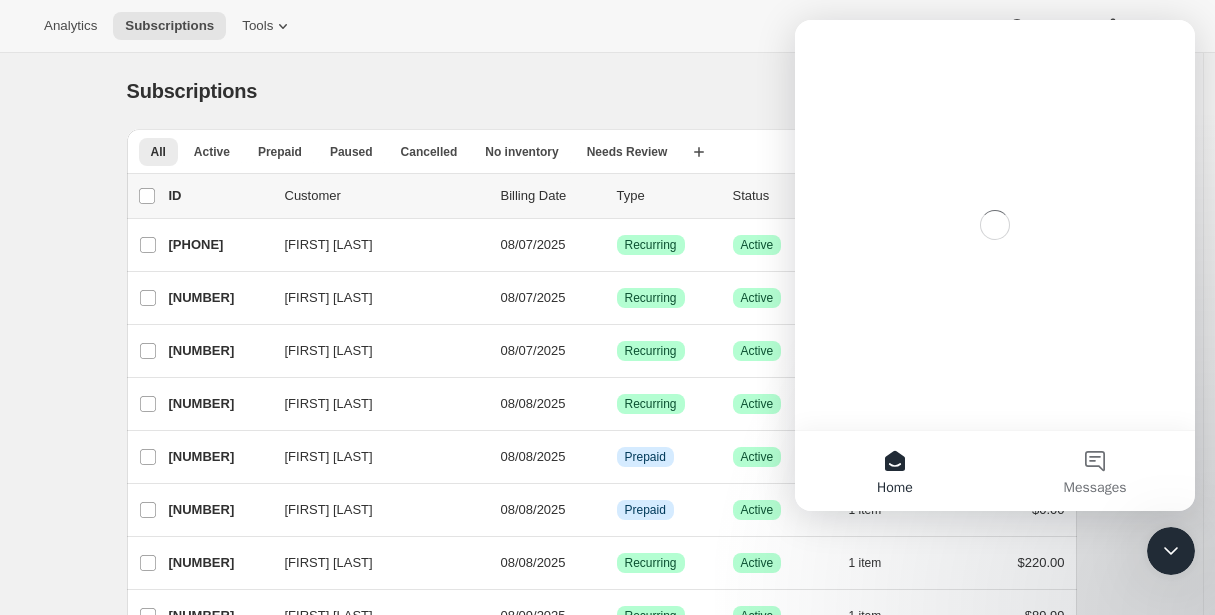 scroll, scrollTop: 0, scrollLeft: 0, axis: both 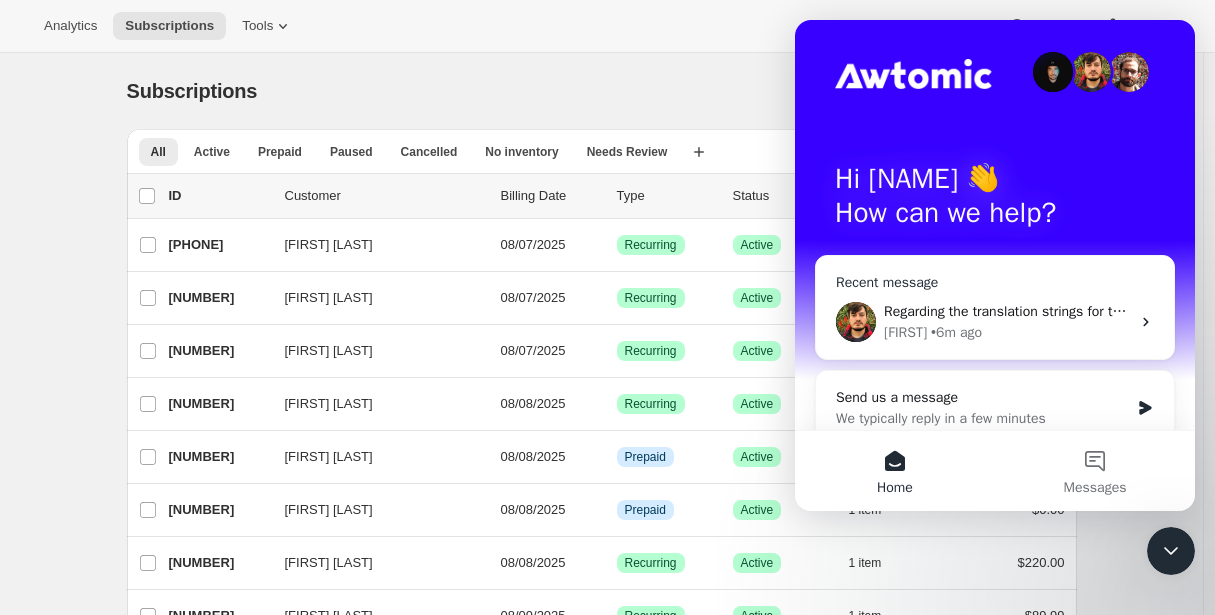 click on "•  [NUMBER] ago" at bounding box center [956, 332] 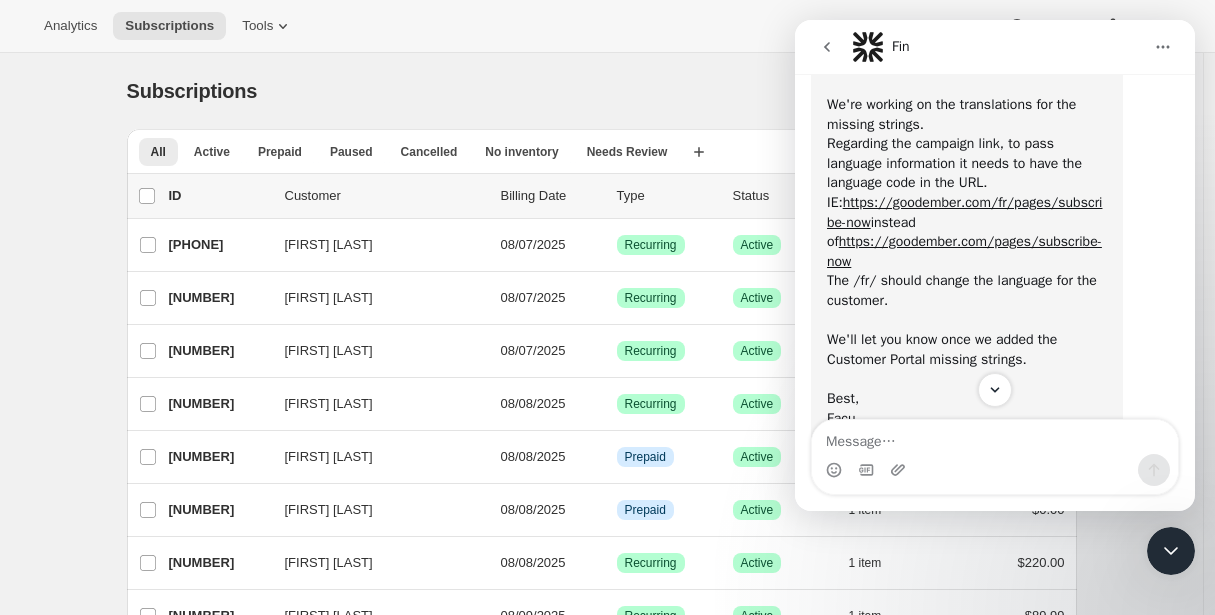 scroll, scrollTop: 1598, scrollLeft: 0, axis: vertical 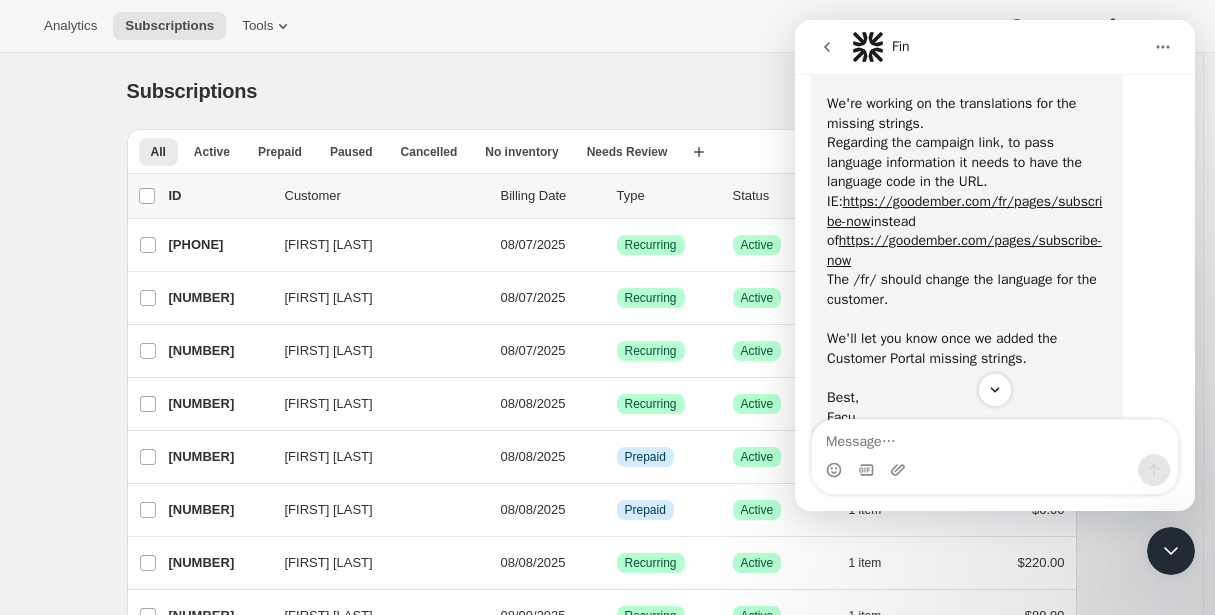 drag, startPoint x: 893, startPoint y: 224, endPoint x: 1007, endPoint y: 224, distance: 114 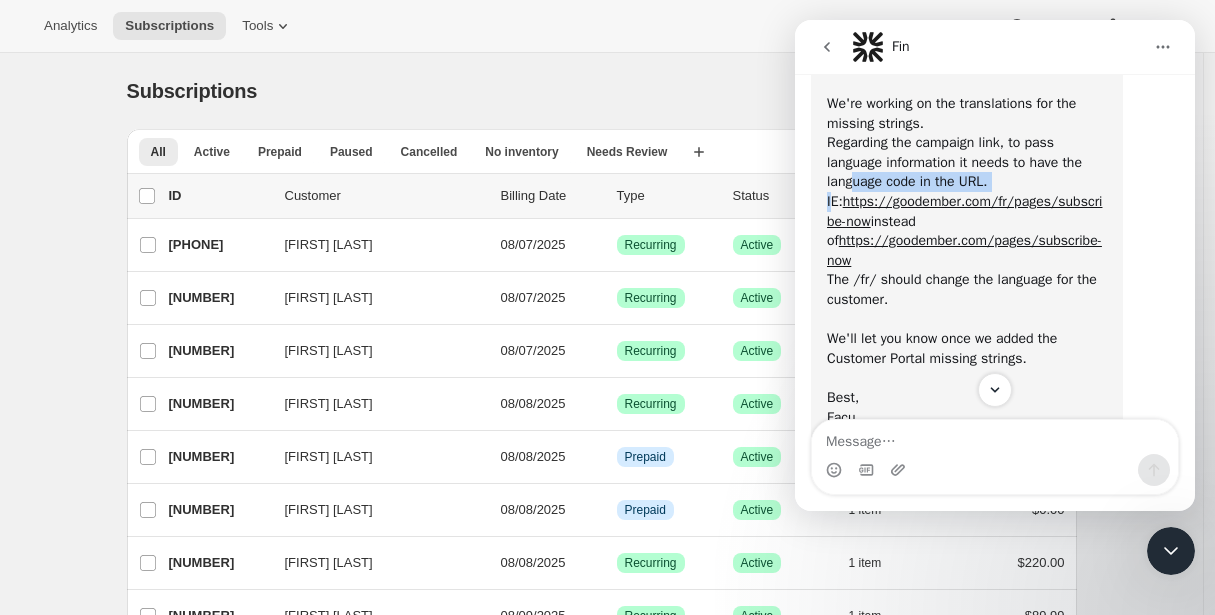 drag, startPoint x: 1007, startPoint y: 224, endPoint x: 854, endPoint y: 224, distance: 153 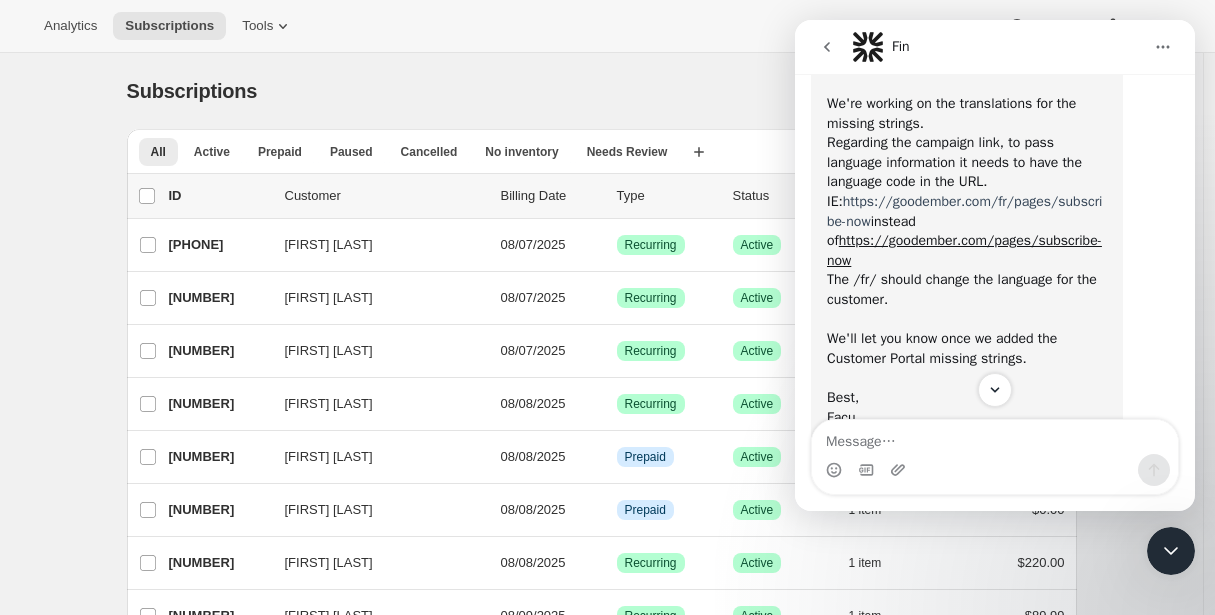 click on "https://goodember.com/fr/pages/subscribe-now" at bounding box center (964, 211) 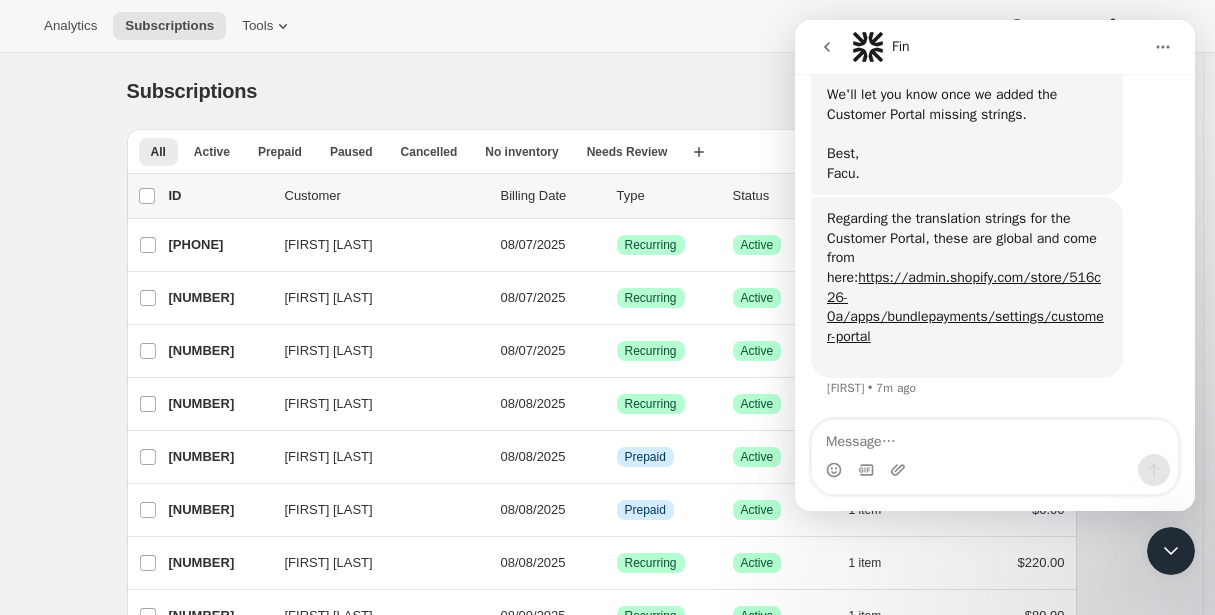 scroll, scrollTop: 1863, scrollLeft: 0, axis: vertical 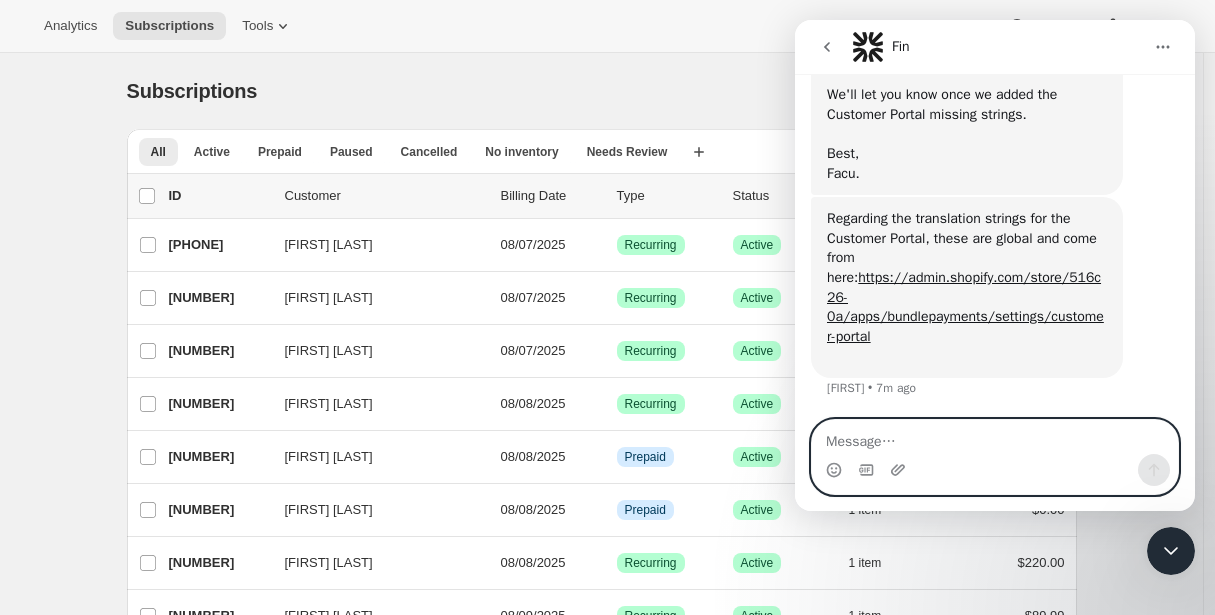 click at bounding box center (995, 437) 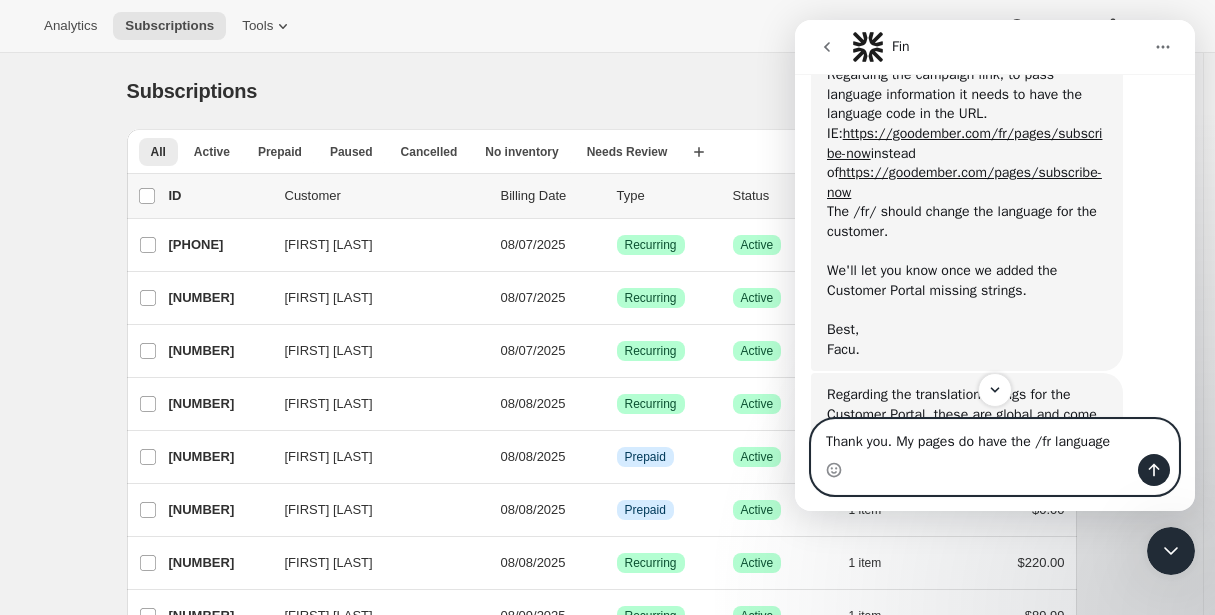 scroll, scrollTop: 1667, scrollLeft: 0, axis: vertical 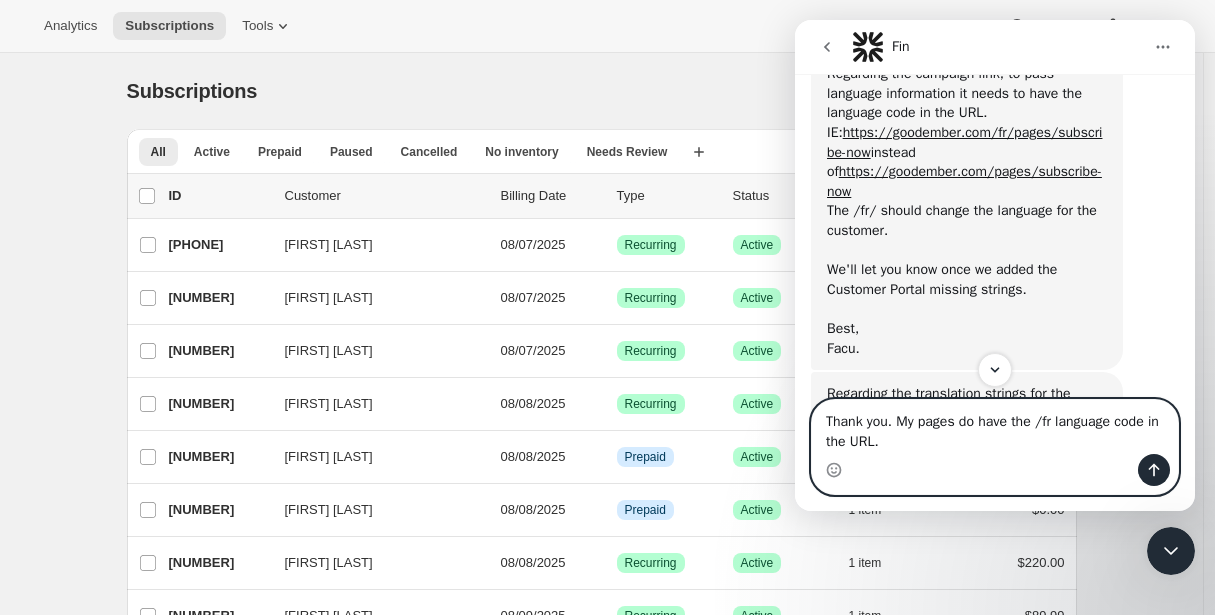 paste on "https://goodember.com/fr/pages/subscribe-now" 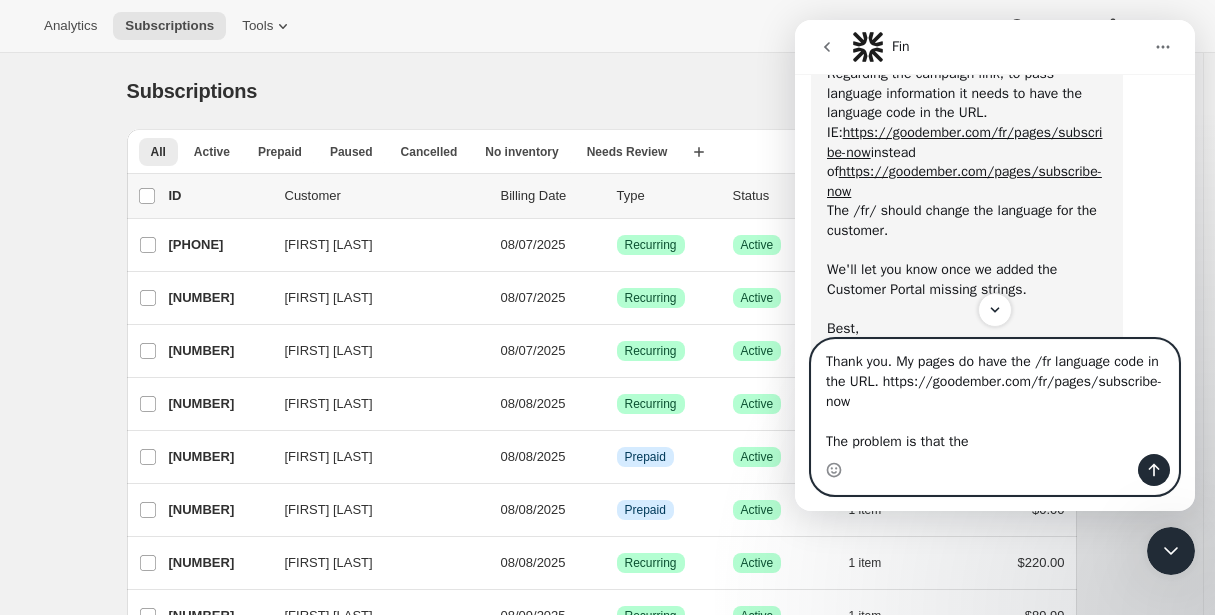 scroll, scrollTop: 1663, scrollLeft: 0, axis: vertical 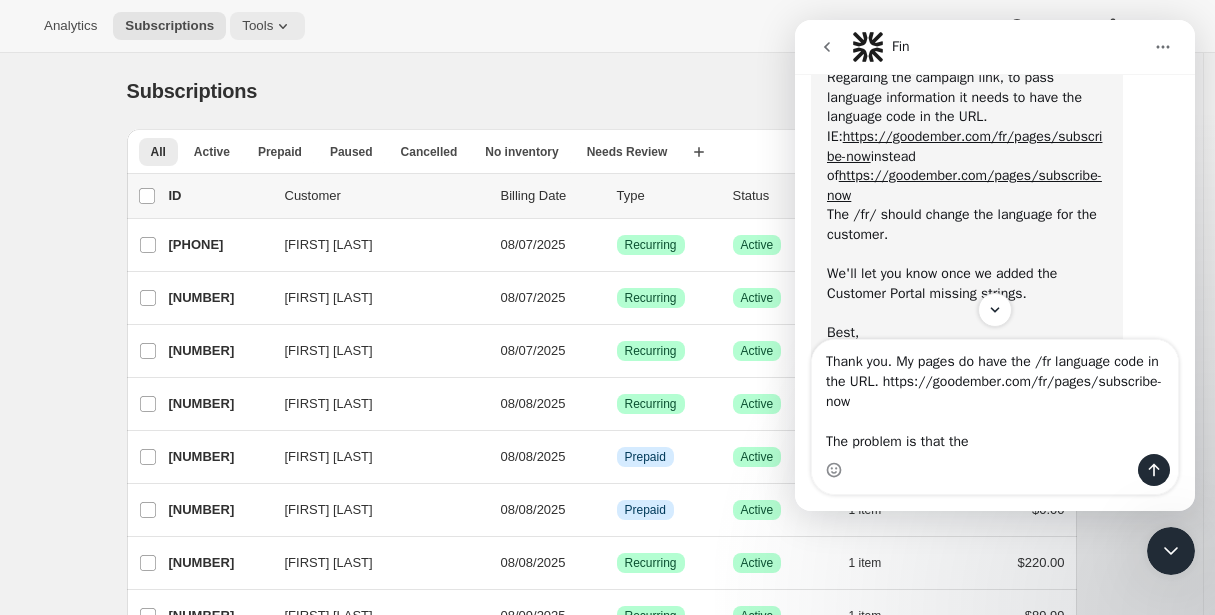 click on "Tools" at bounding box center (267, 26) 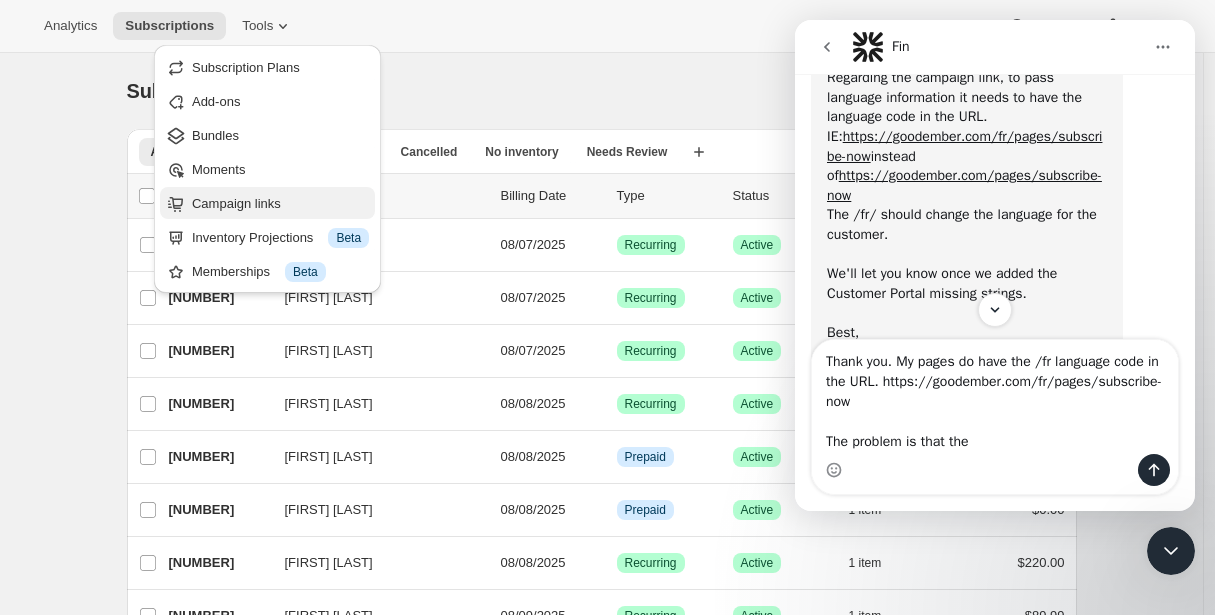 click on "Campaign links" at bounding box center [236, 203] 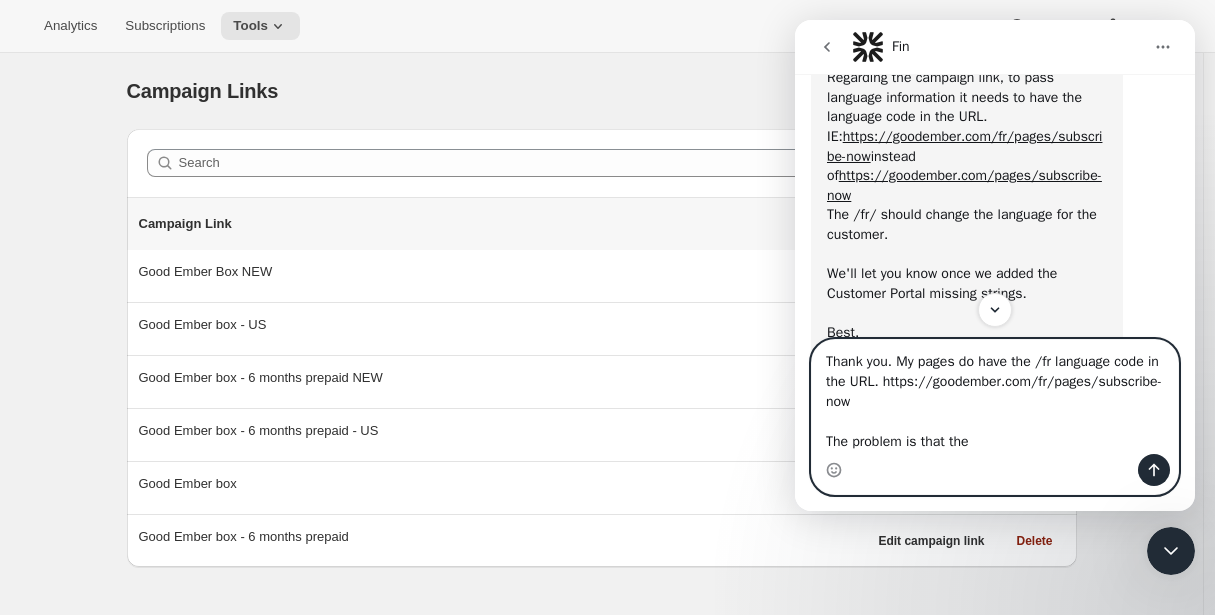 click on "Thank you. My pages do have the /fr language code in the URL. https://goodember.com/fr/pages/subscribe-now
The problem is that the" at bounding box center [995, 397] 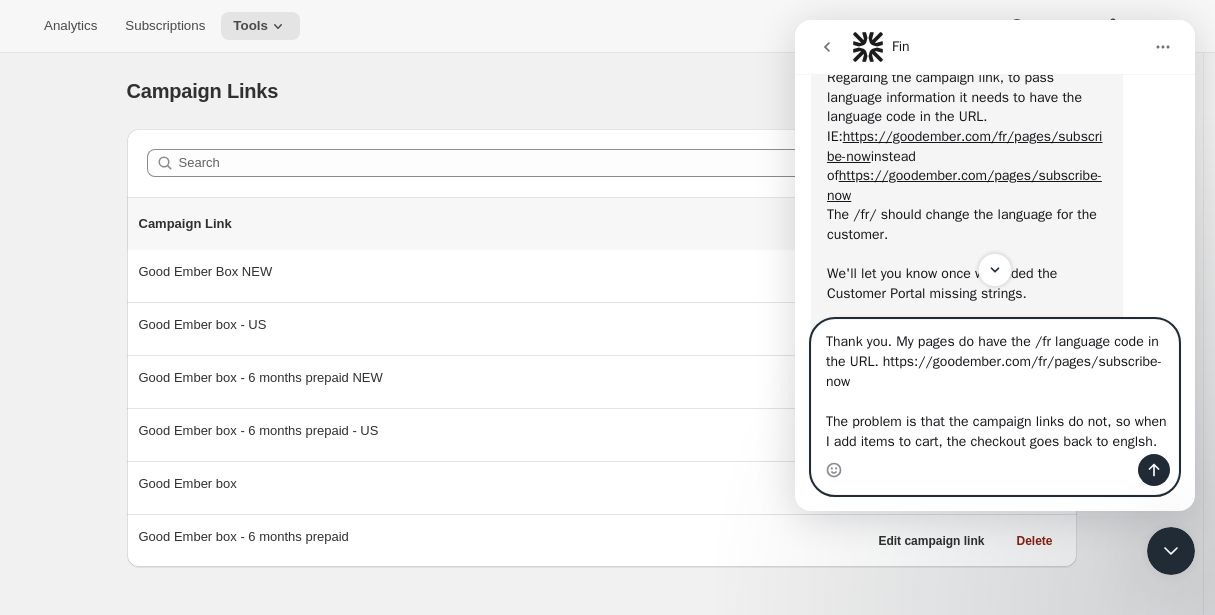 type on "Thank you. My pages do have the /fr language code in the URL. https://goodember.com/fr/pages/subscribe-now
The problem is that the campaign links do not, so when I add items to cart, the checkout goes back to english." 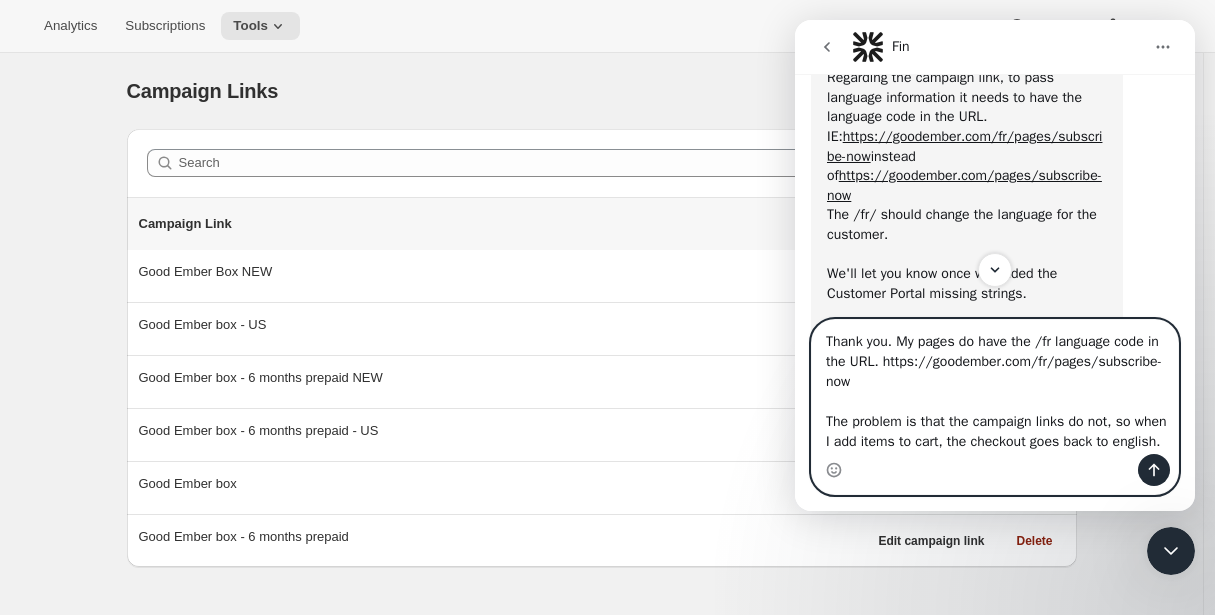click on "Thank you. My pages do have the /fr language code in the URL. https://goodember.com/fr/pages/subscribe-now
The problem is that the campaign links do not, so when I add items to cart, the checkout goes back to english." at bounding box center [995, 387] 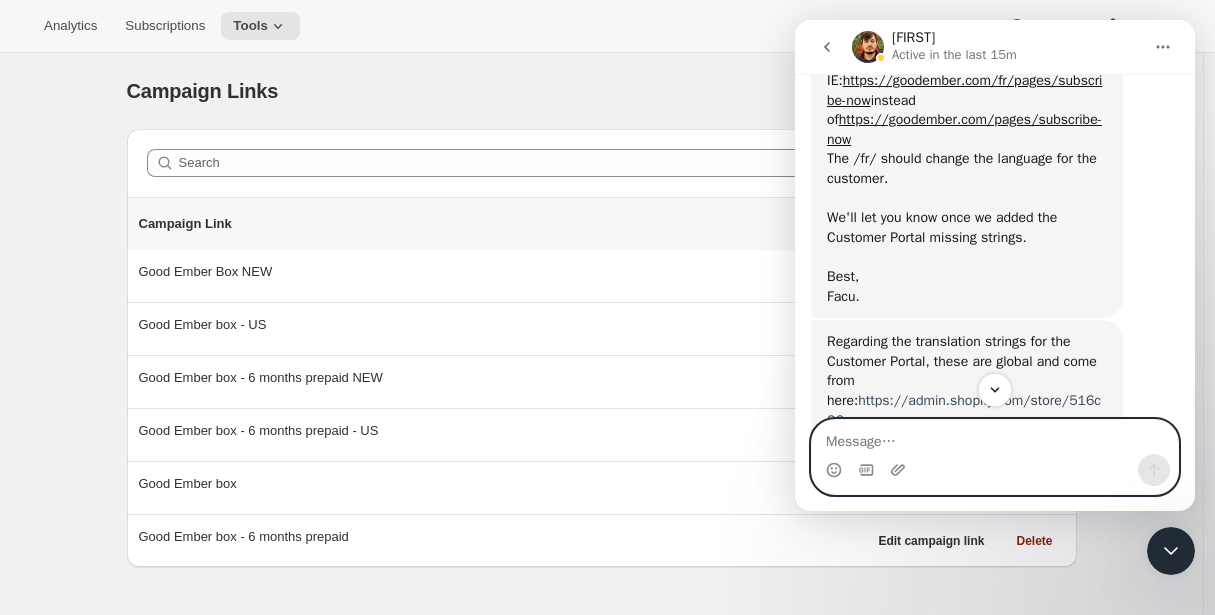 scroll, scrollTop: 1820, scrollLeft: 0, axis: vertical 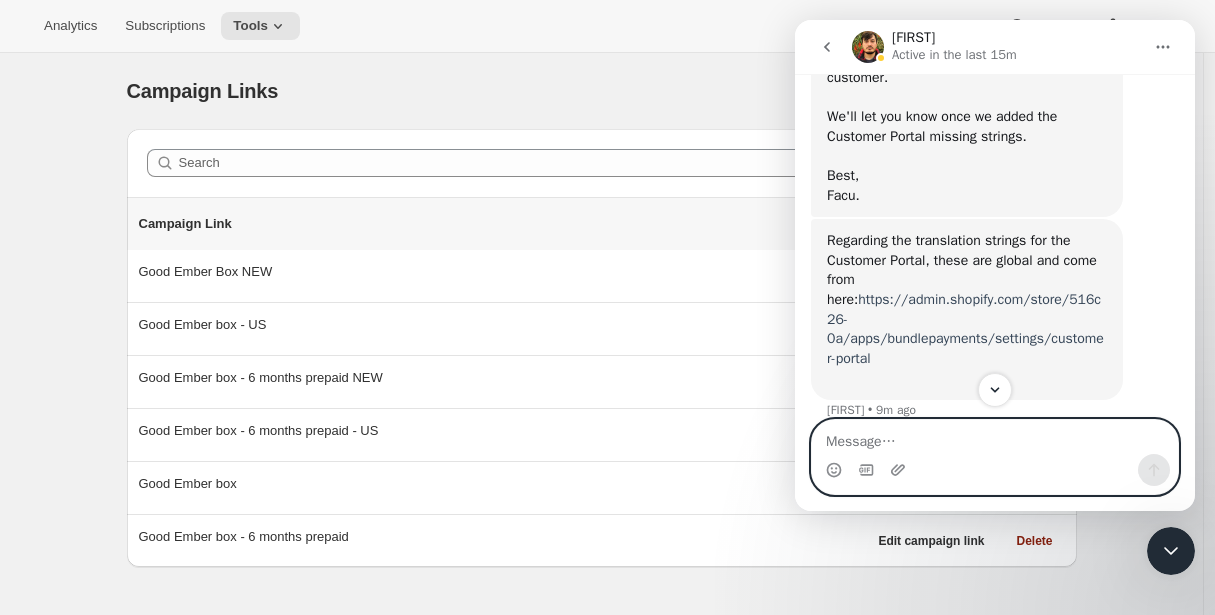 type 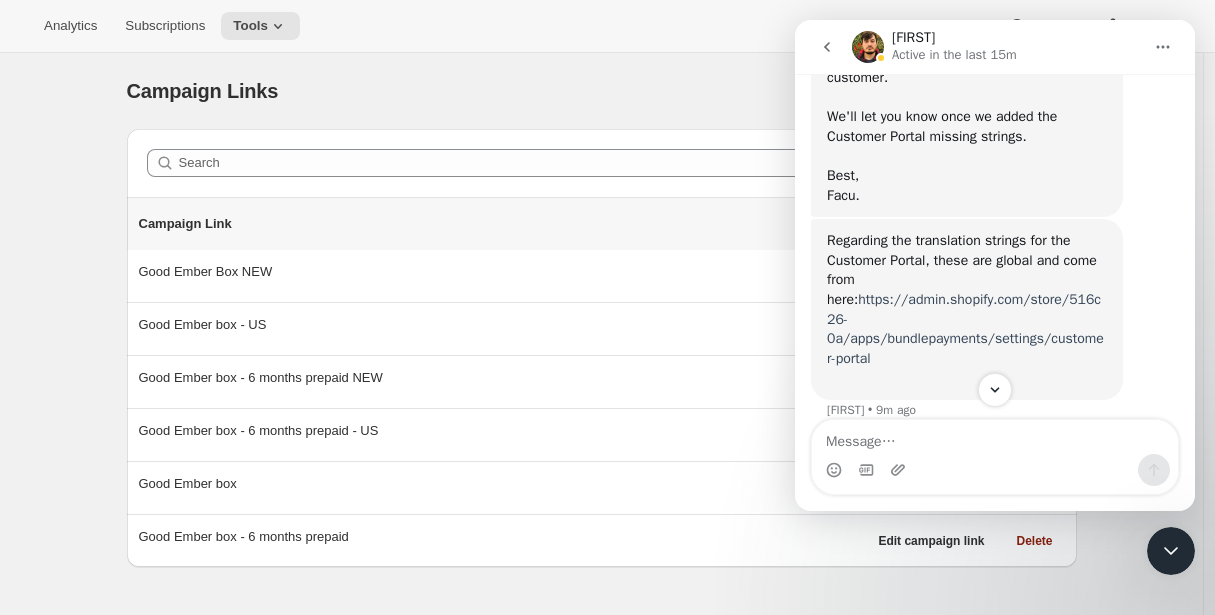 click on "https://admin.shopify.com/store/516c26-0a/apps/bundlepayments/settings/customer-portal" at bounding box center [965, 329] 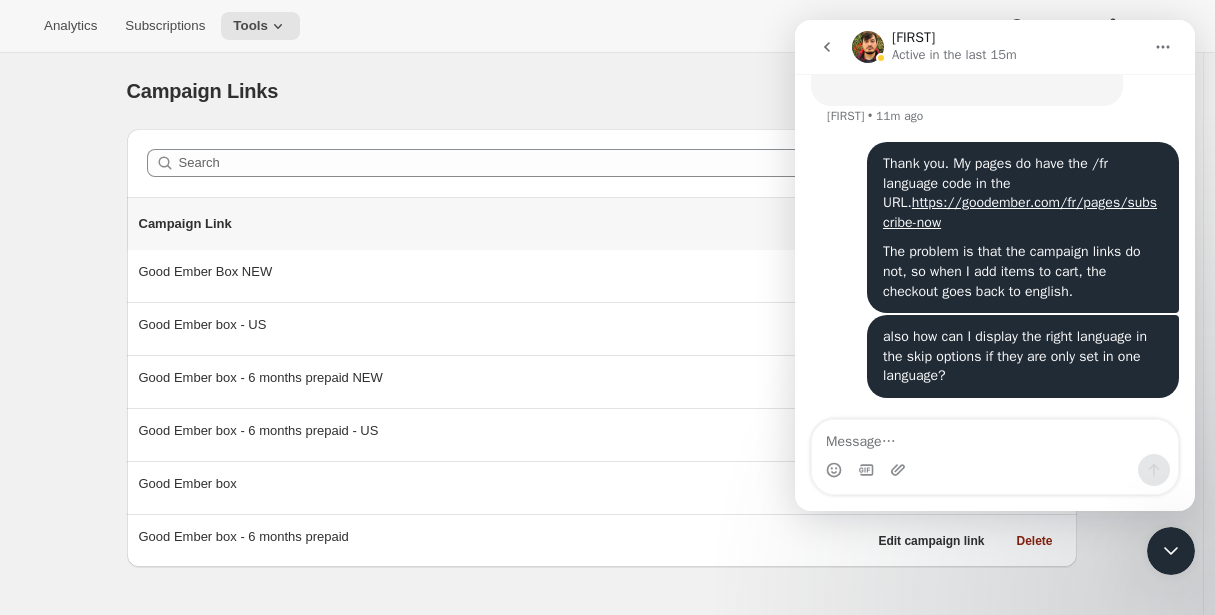 scroll, scrollTop: 2135, scrollLeft: 0, axis: vertical 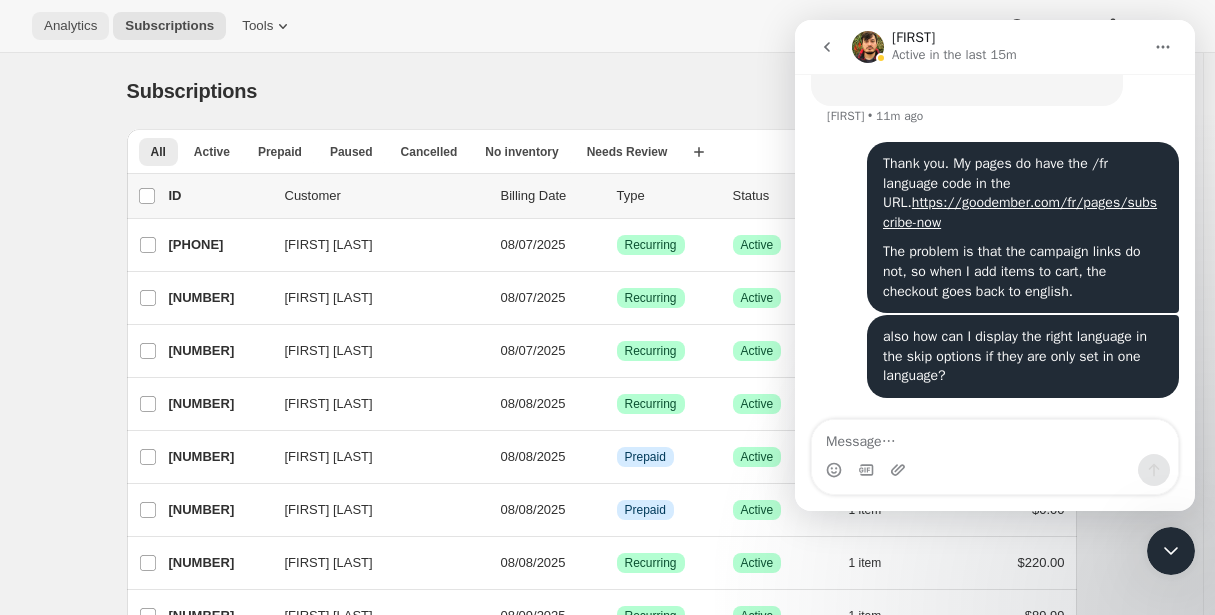 click on "Analytics" at bounding box center (70, 26) 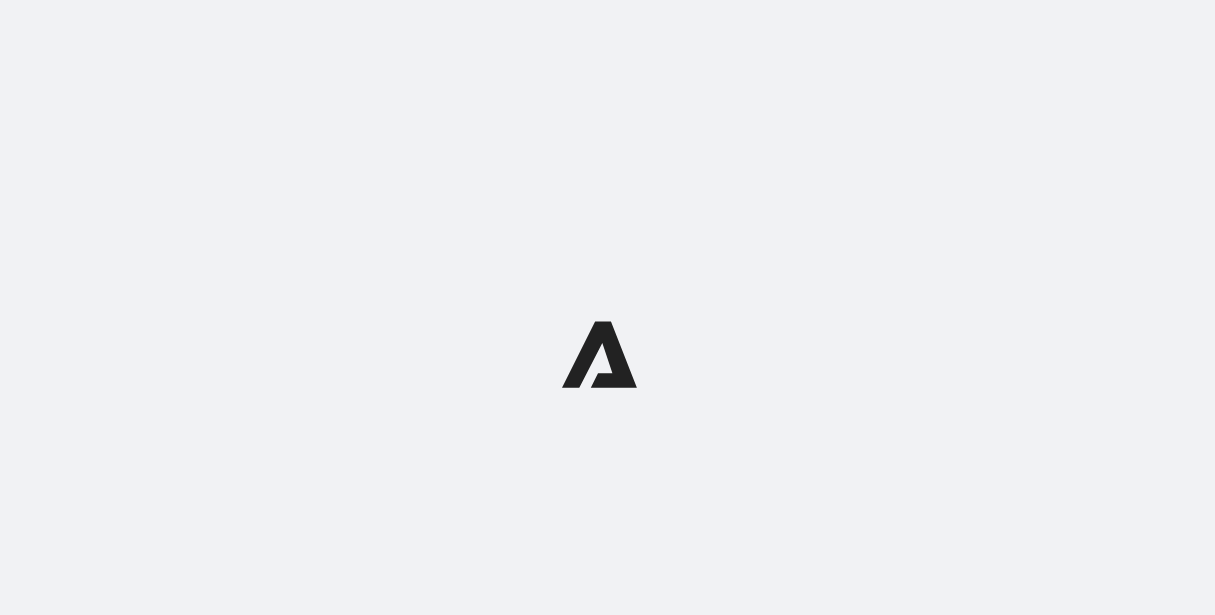 scroll, scrollTop: 0, scrollLeft: 0, axis: both 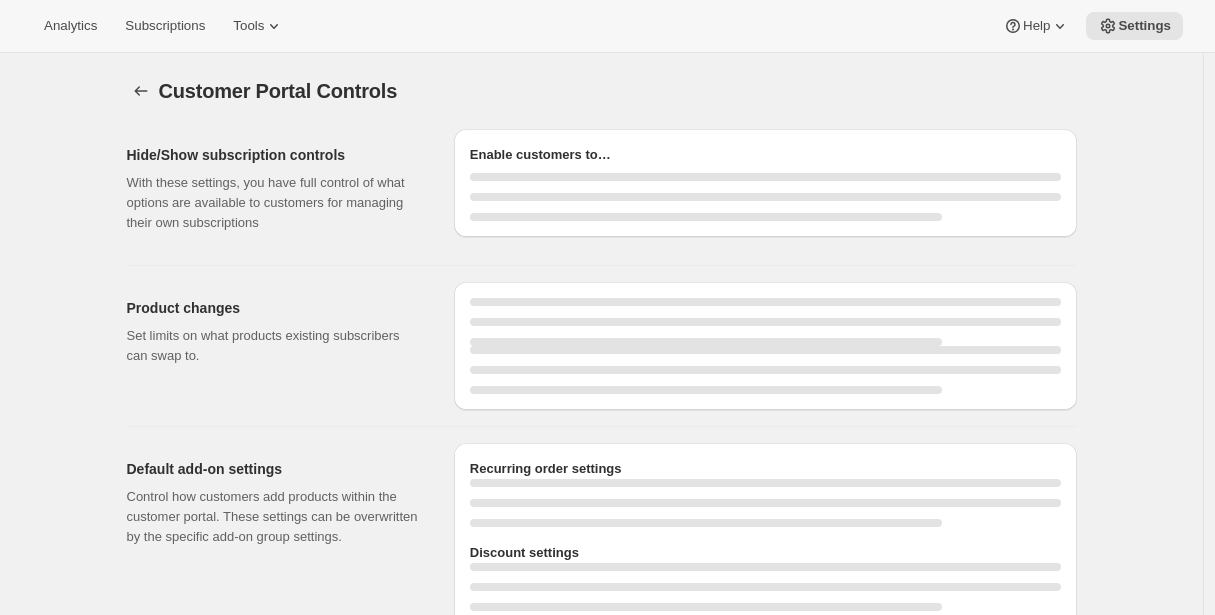 select on "MONTH" 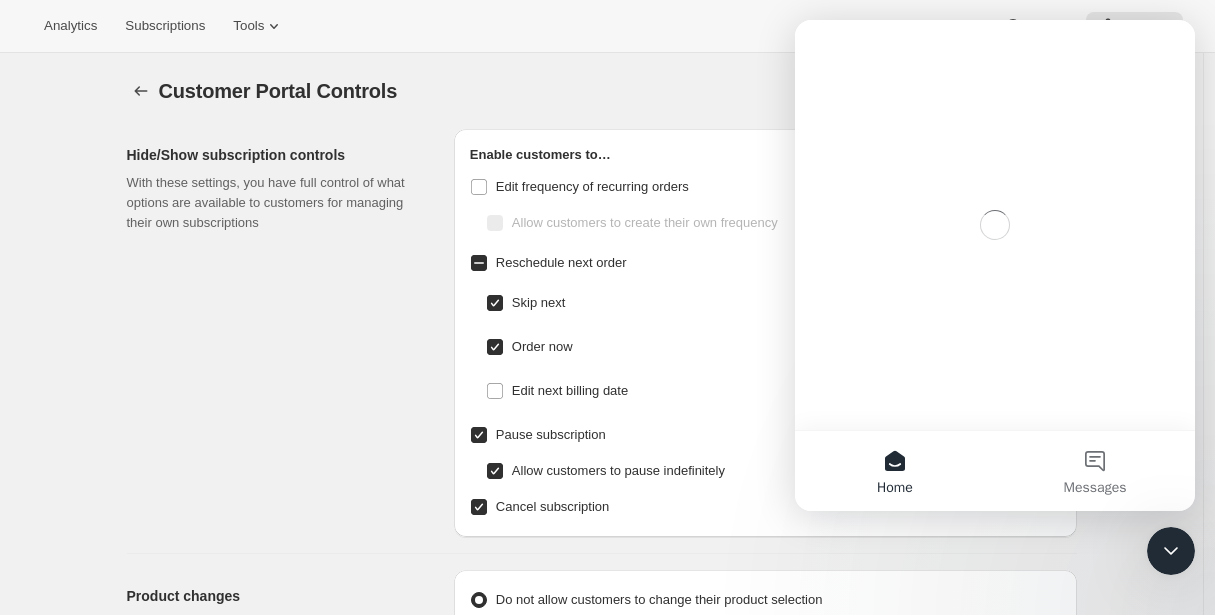 scroll, scrollTop: 0, scrollLeft: 0, axis: both 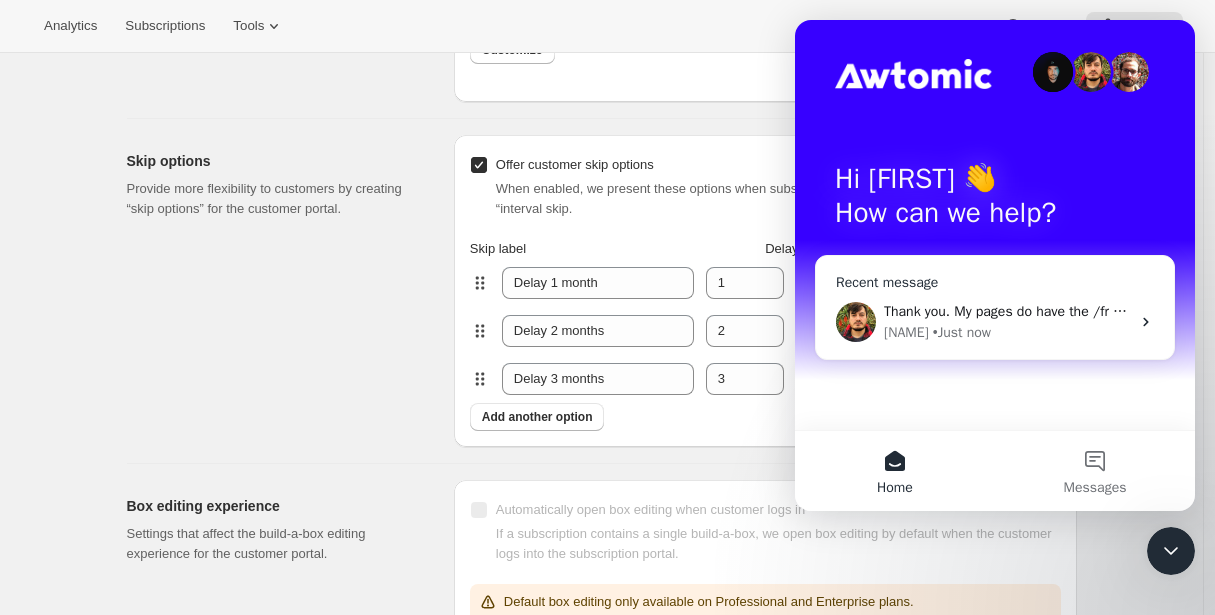 click on "Facundo •  Just now" at bounding box center (1007, 332) 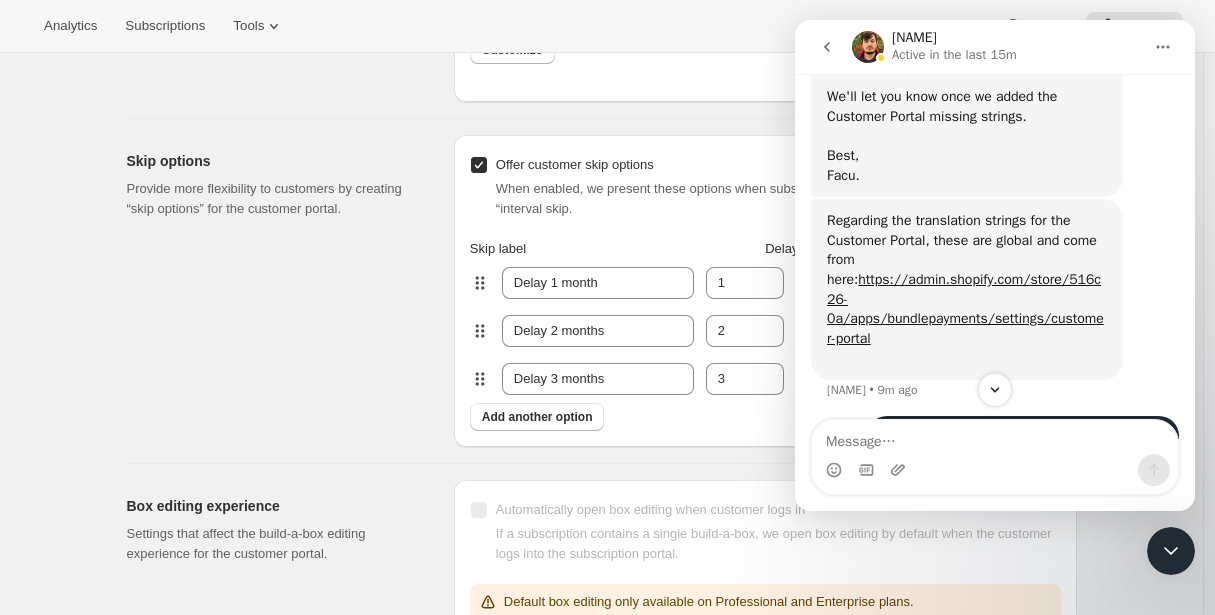 scroll, scrollTop: 1863, scrollLeft: 0, axis: vertical 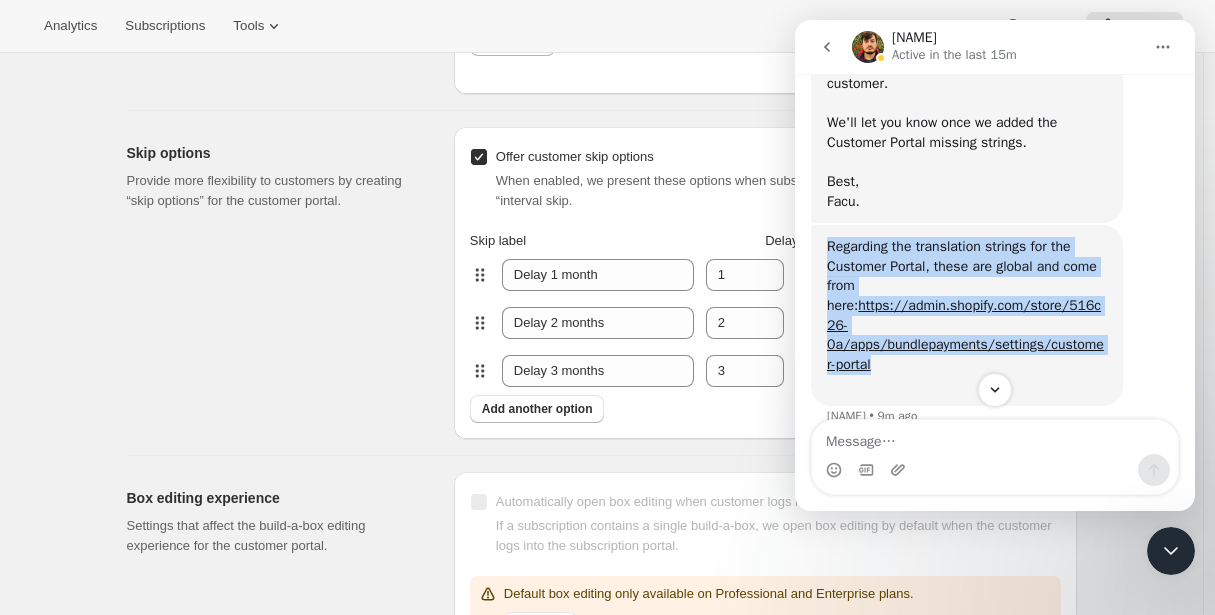 drag, startPoint x: 830, startPoint y: 270, endPoint x: 909, endPoint y: 359, distance: 119.0042 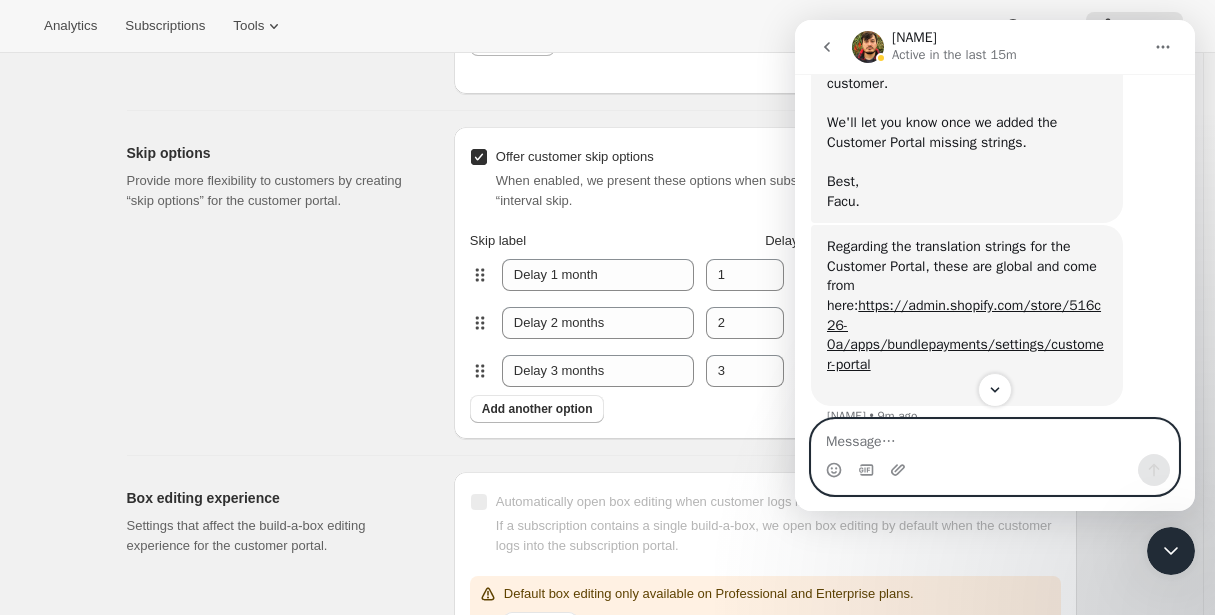 click at bounding box center [995, 437] 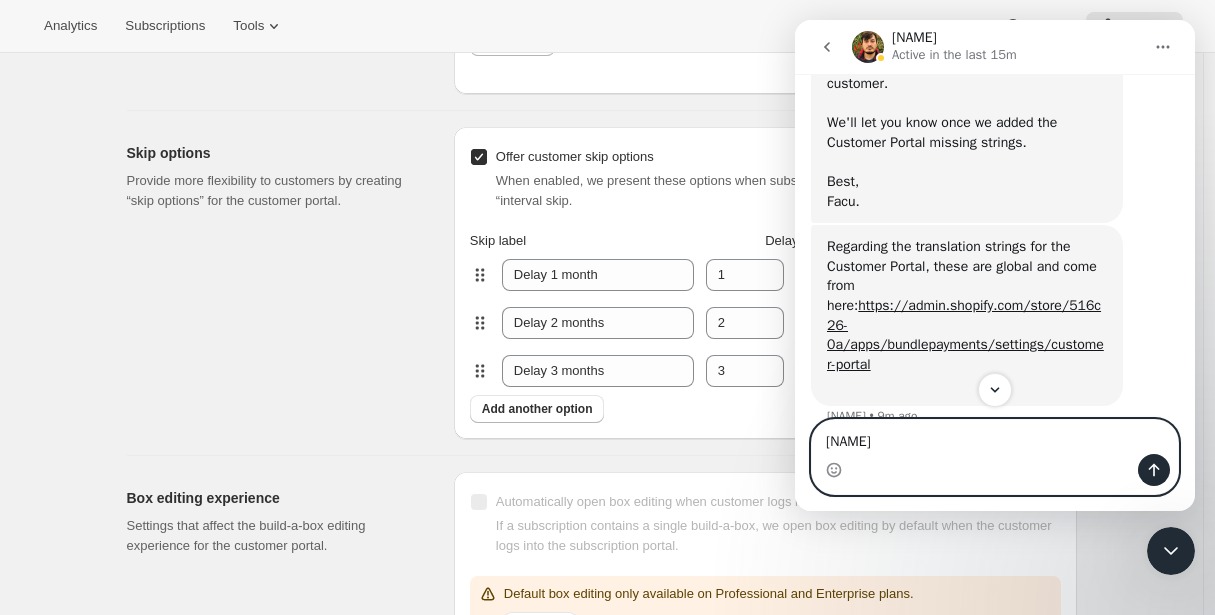 type on "D" 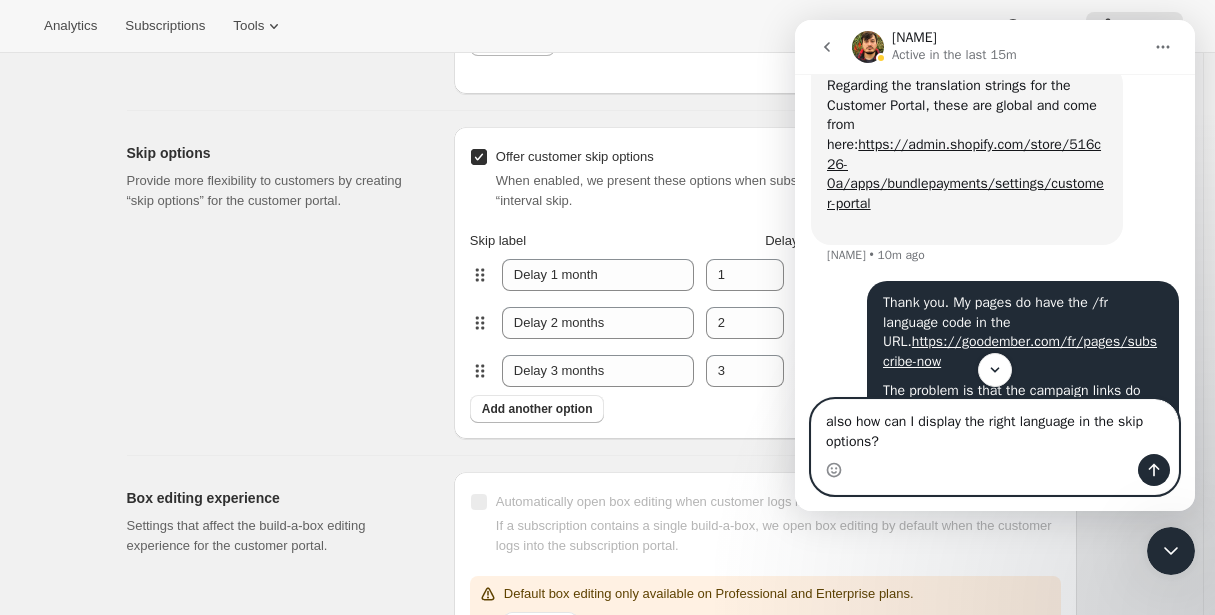 scroll, scrollTop: 2028, scrollLeft: 0, axis: vertical 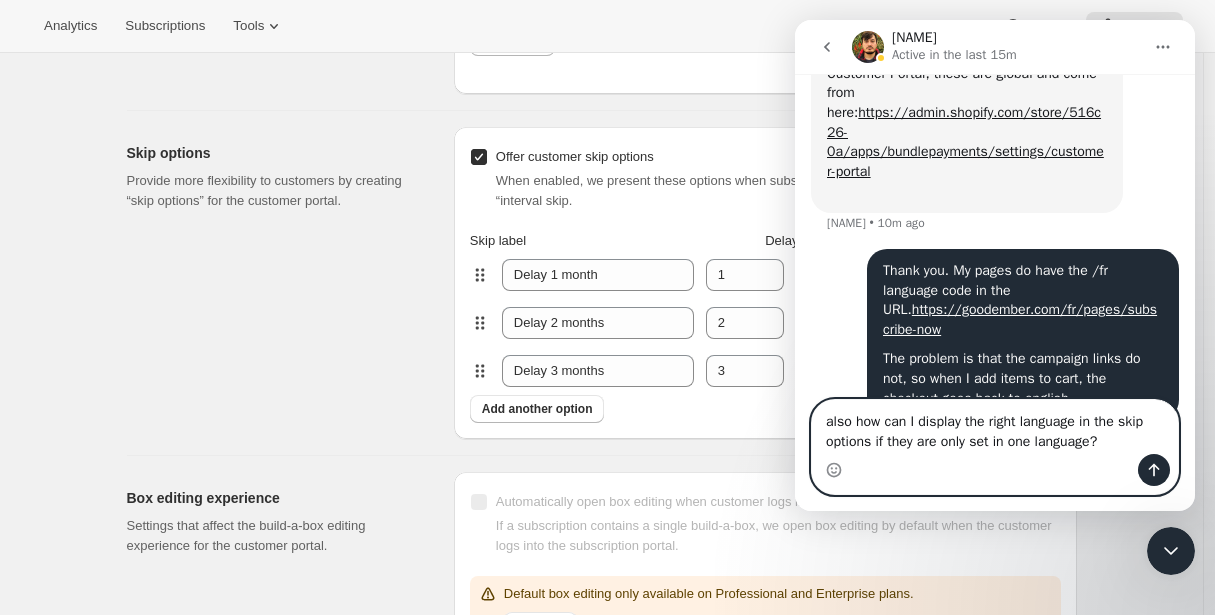 type on "also how can I display the right language in the skip options if they are only set in one language?" 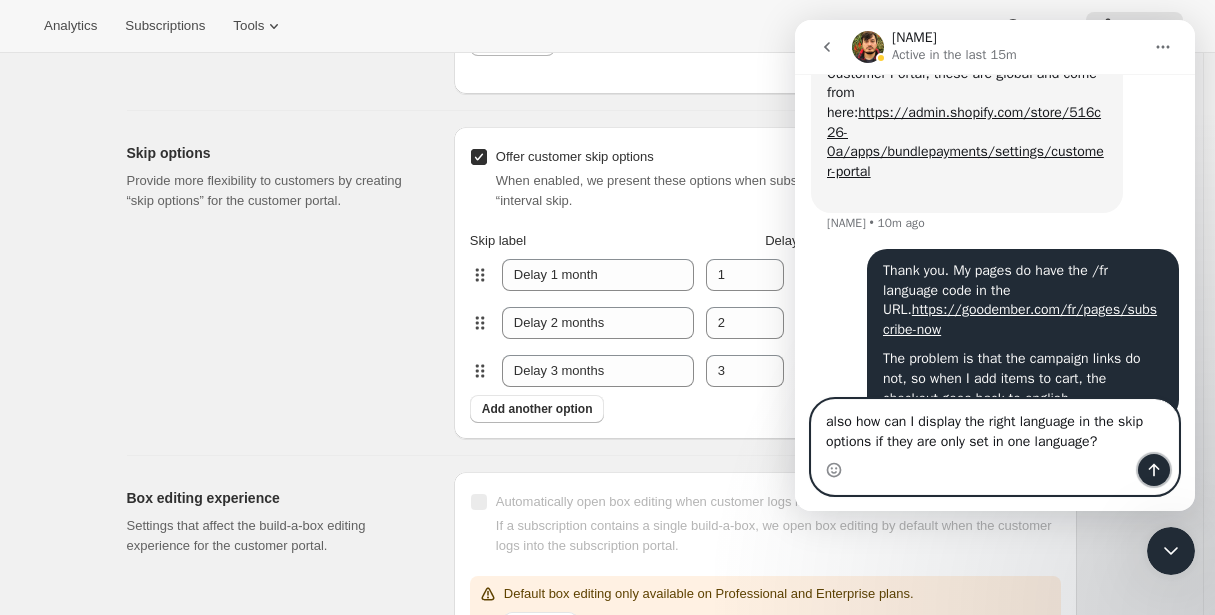 click 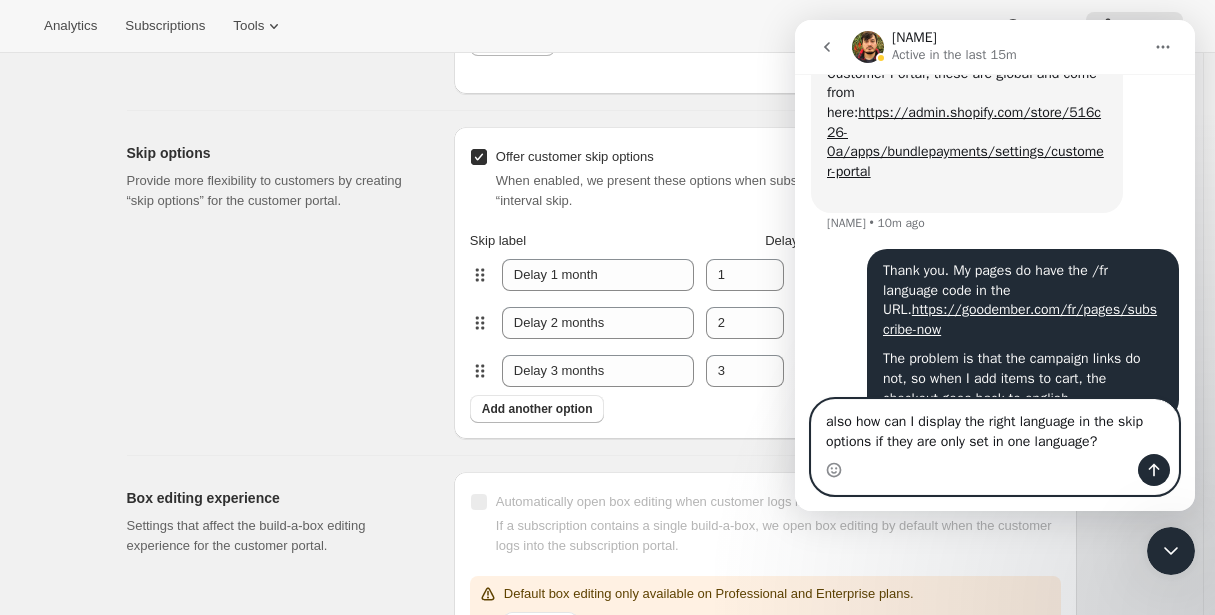 type 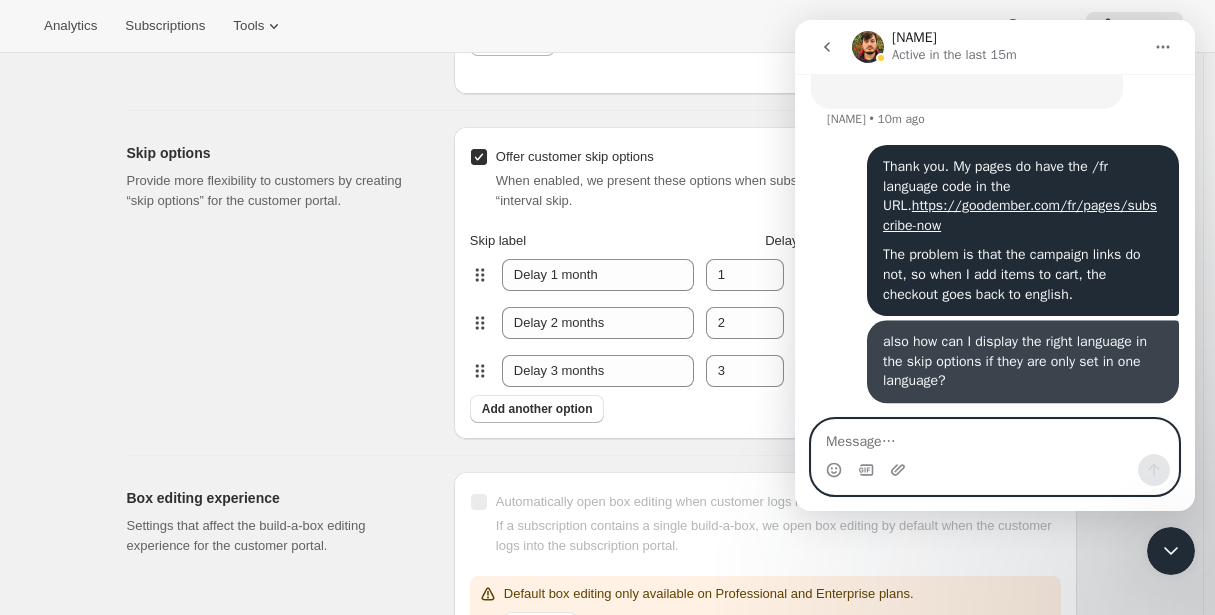 scroll, scrollTop: 2135, scrollLeft: 0, axis: vertical 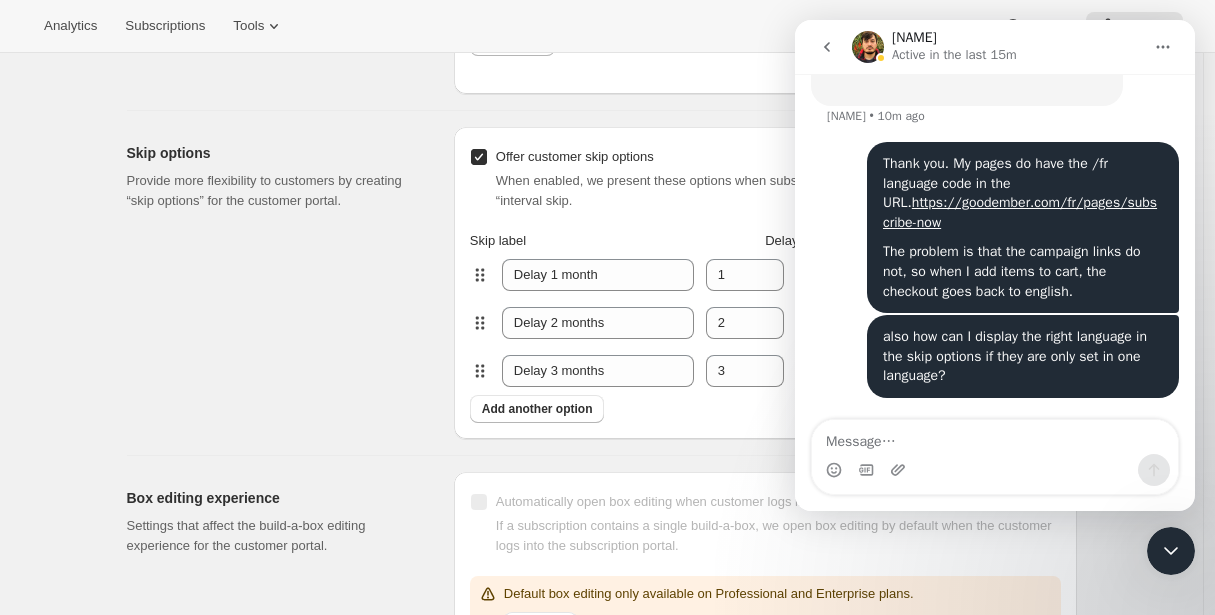 click on "Skip options Provide more flexibility to customers by creating “skip options” for the customer portal." at bounding box center (282, 283) 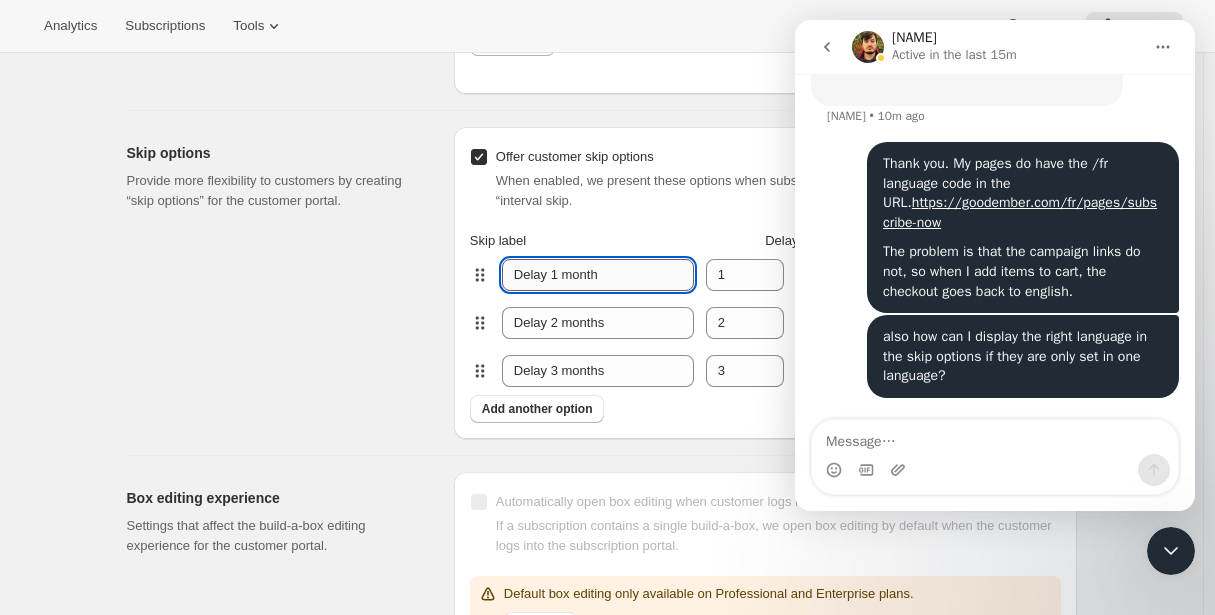 drag, startPoint x: 621, startPoint y: 280, endPoint x: 509, endPoint y: 276, distance: 112.0714 